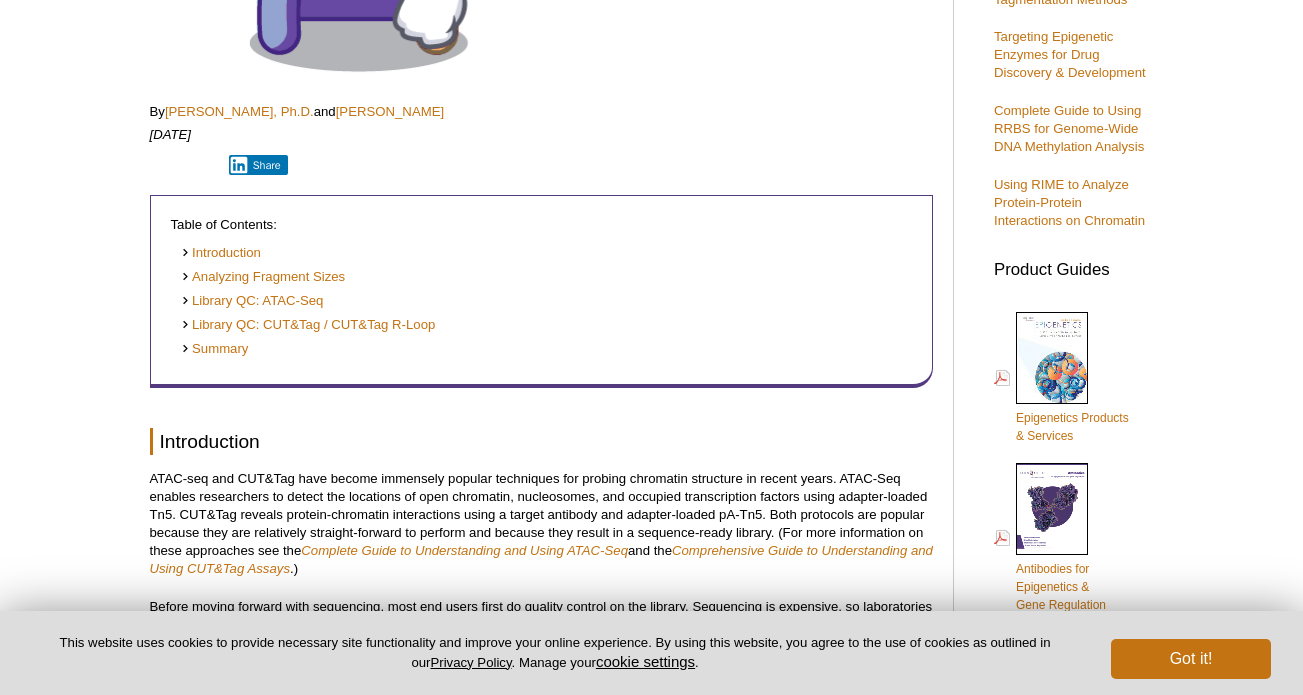 scroll, scrollTop: 0, scrollLeft: 0, axis: both 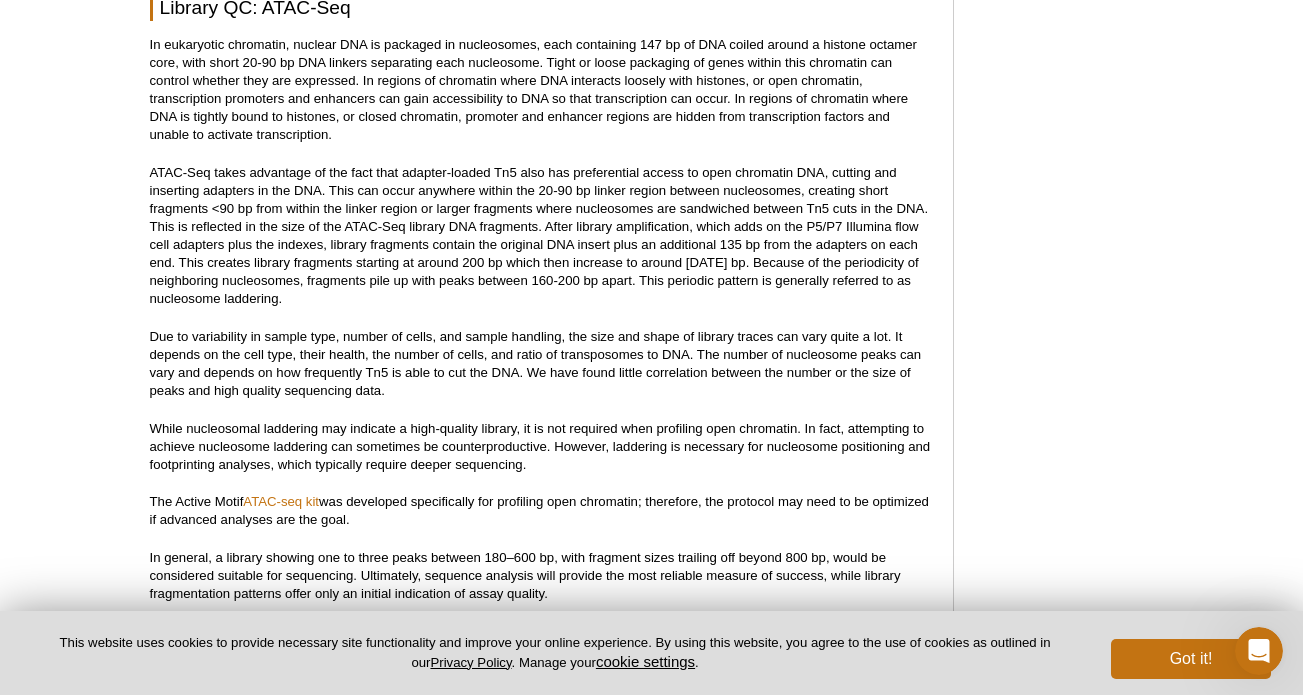 click on "In eukaryotic chromatin, nuclear DNA is packaged in nucleosomes, each containing 147 bp of DNA coiled around a histone octamer core, with short 20-90 bp DNA linkers separating each nucleosome. Tight or loose packaging of genes within this chromatin can control whether they are expressed. In regions of chromatin where DNA interacts loosely with histones, or open chromatin, transcription promoters and enhancers can gain accessibility to DNA so that transcription can occur. In regions of chromatin where DNA is tightly bound to histones, or closed chromatin, promoter and enhancer regions are hidden from transcription factors and unable to activate transcription." at bounding box center [541, 90] 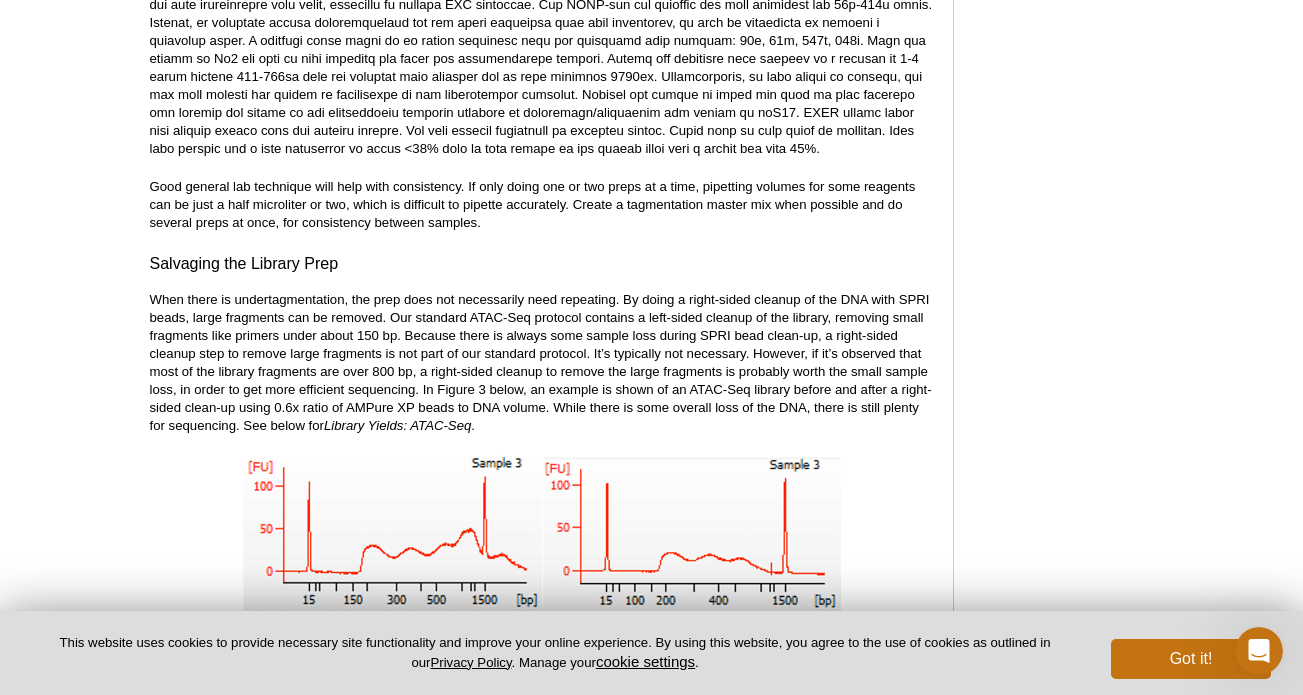 scroll, scrollTop: 4209, scrollLeft: 0, axis: vertical 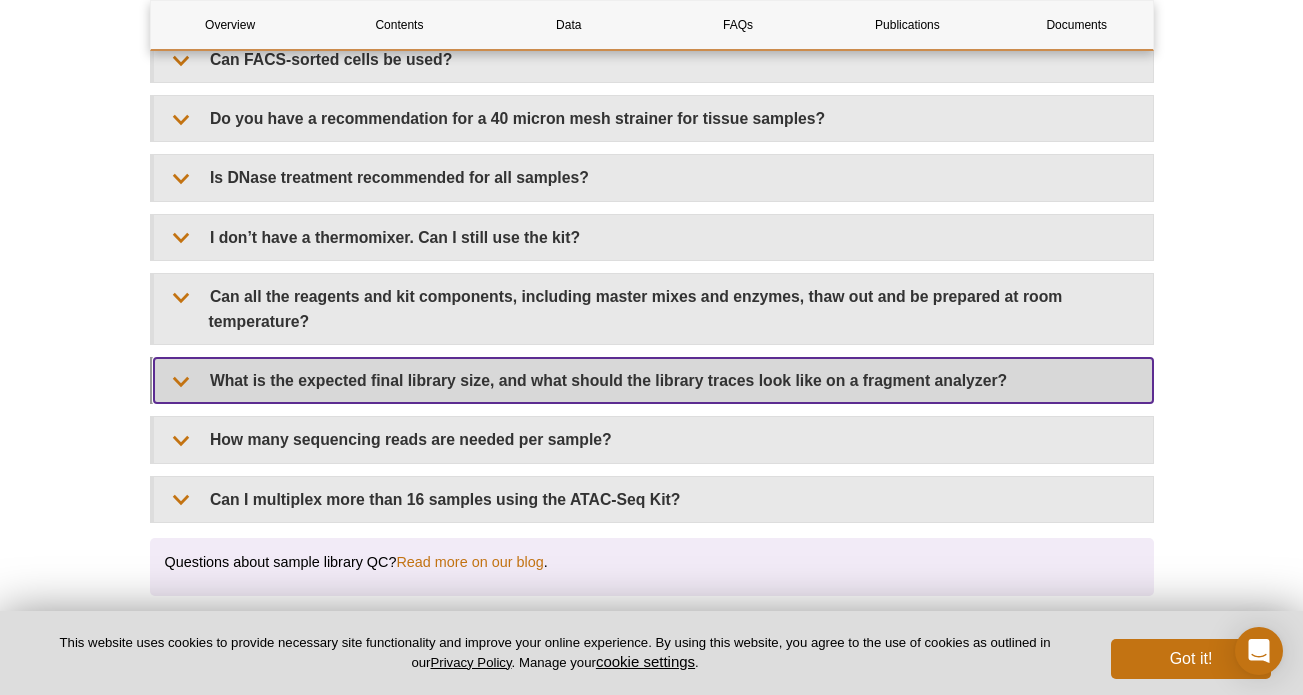 click on "What is the expected final library size, and what should the library traces look like on a fragment analyzer?" at bounding box center [653, 380] 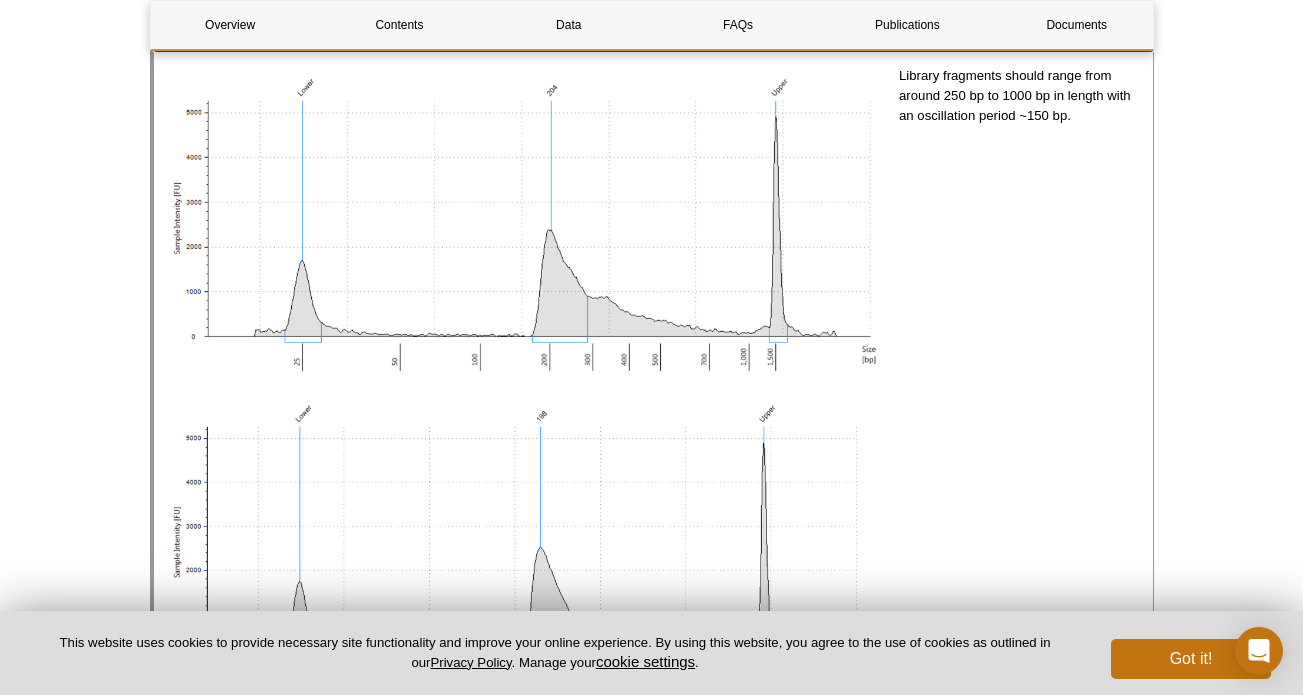 scroll, scrollTop: 4100, scrollLeft: 0, axis: vertical 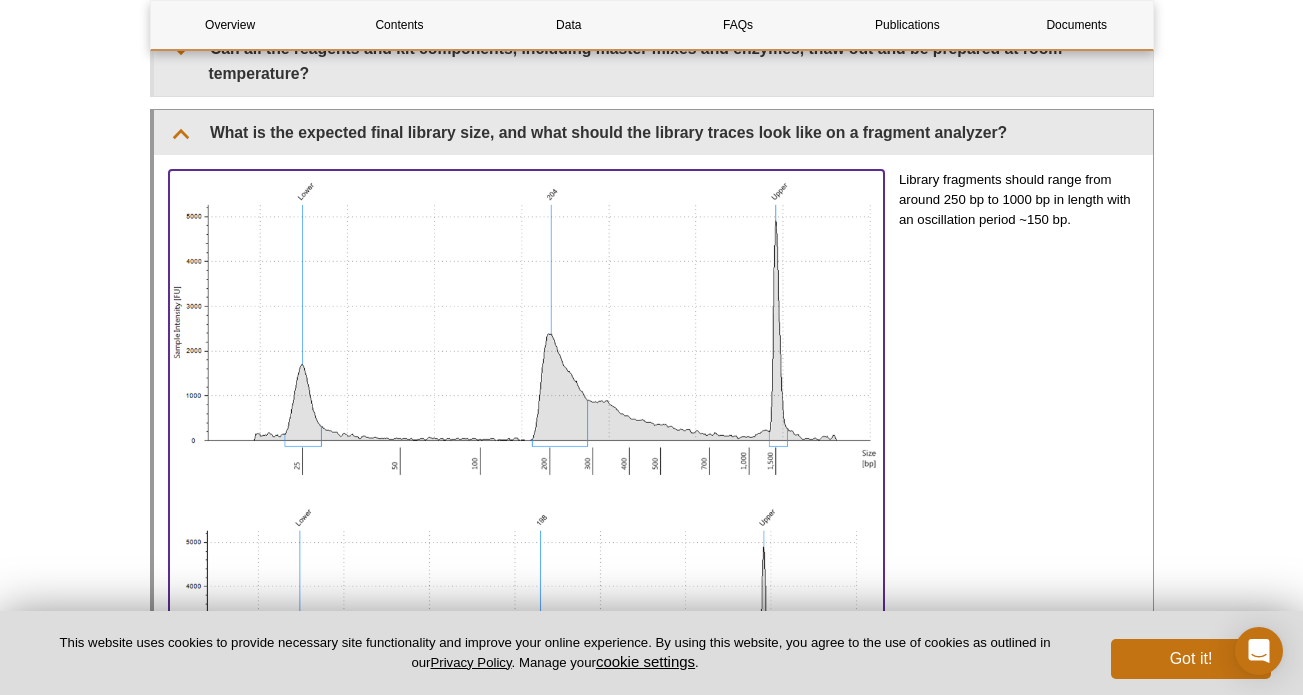 click at bounding box center [527, 807] 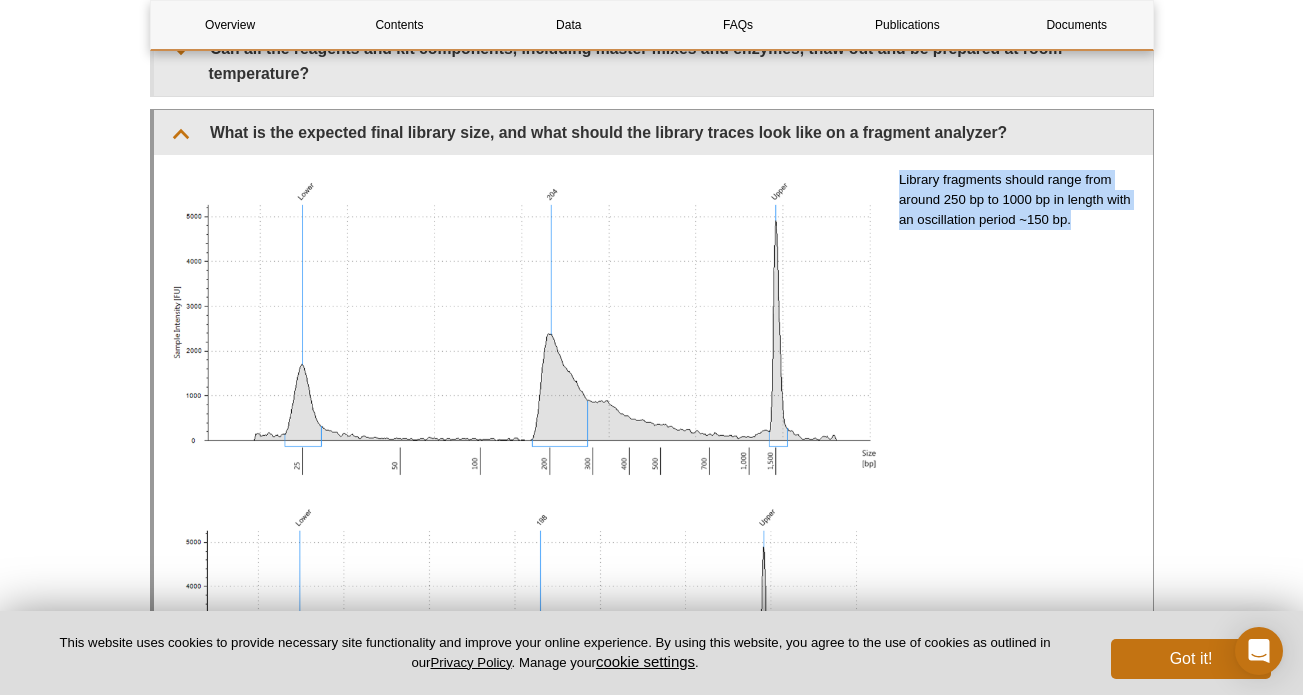 drag, startPoint x: 898, startPoint y: 153, endPoint x: 1071, endPoint y: 197, distance: 178.5077 